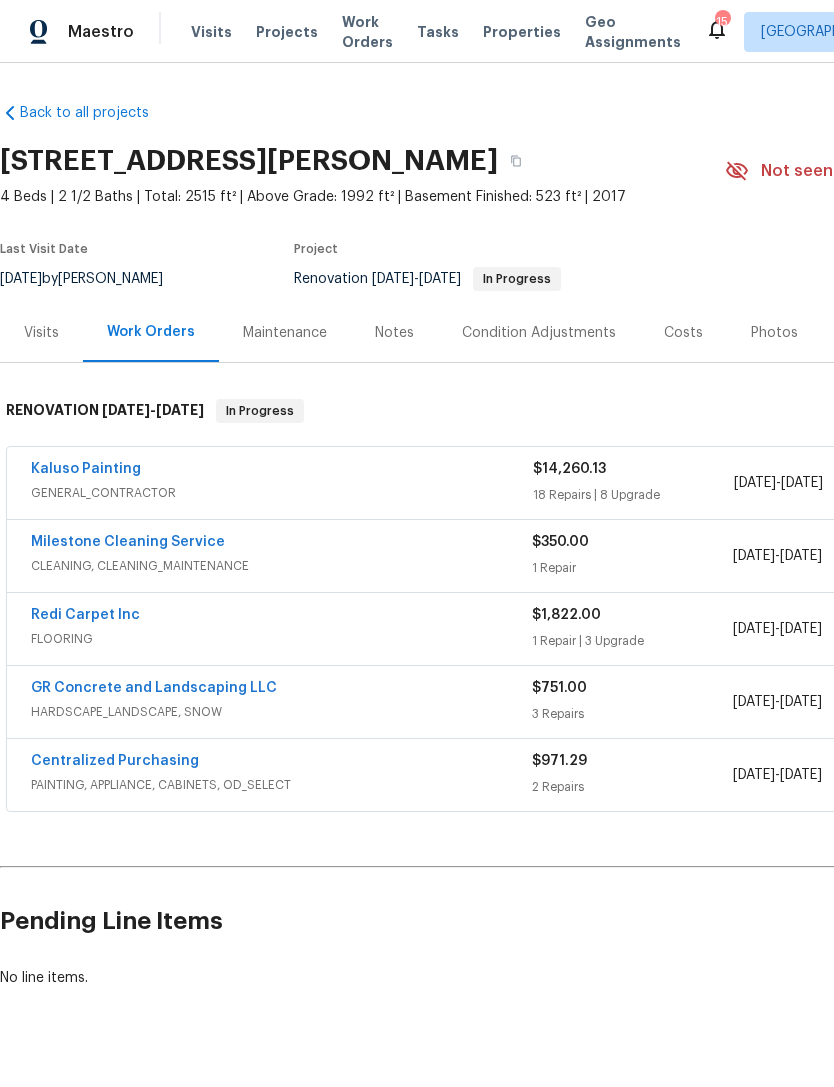 scroll, scrollTop: 0, scrollLeft: 0, axis: both 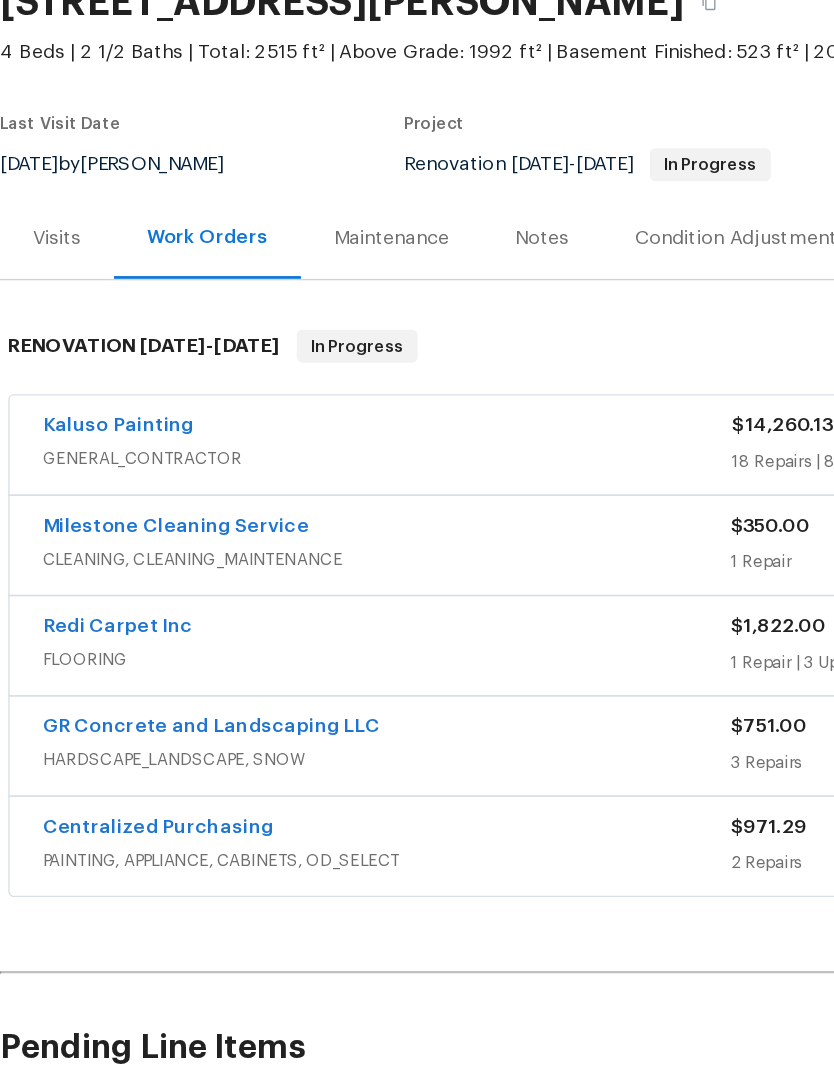 click on "Redi Carpet Inc" at bounding box center (85, 615) 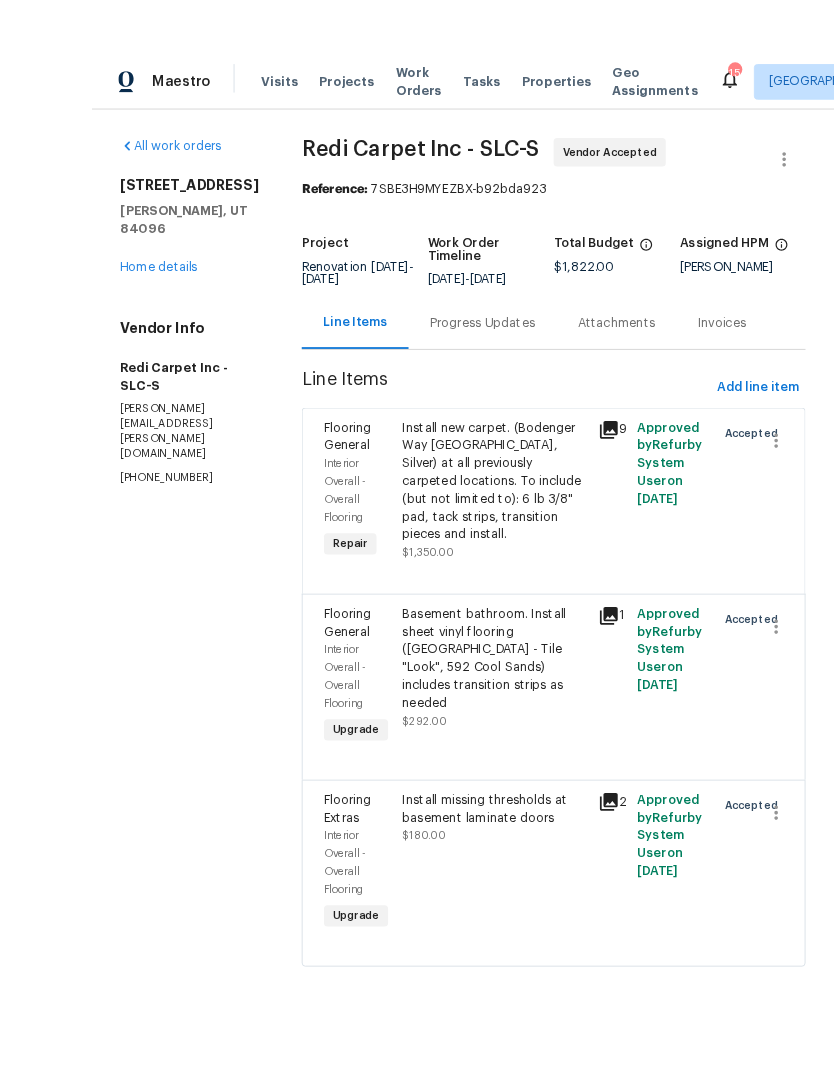 scroll, scrollTop: 7, scrollLeft: 0, axis: vertical 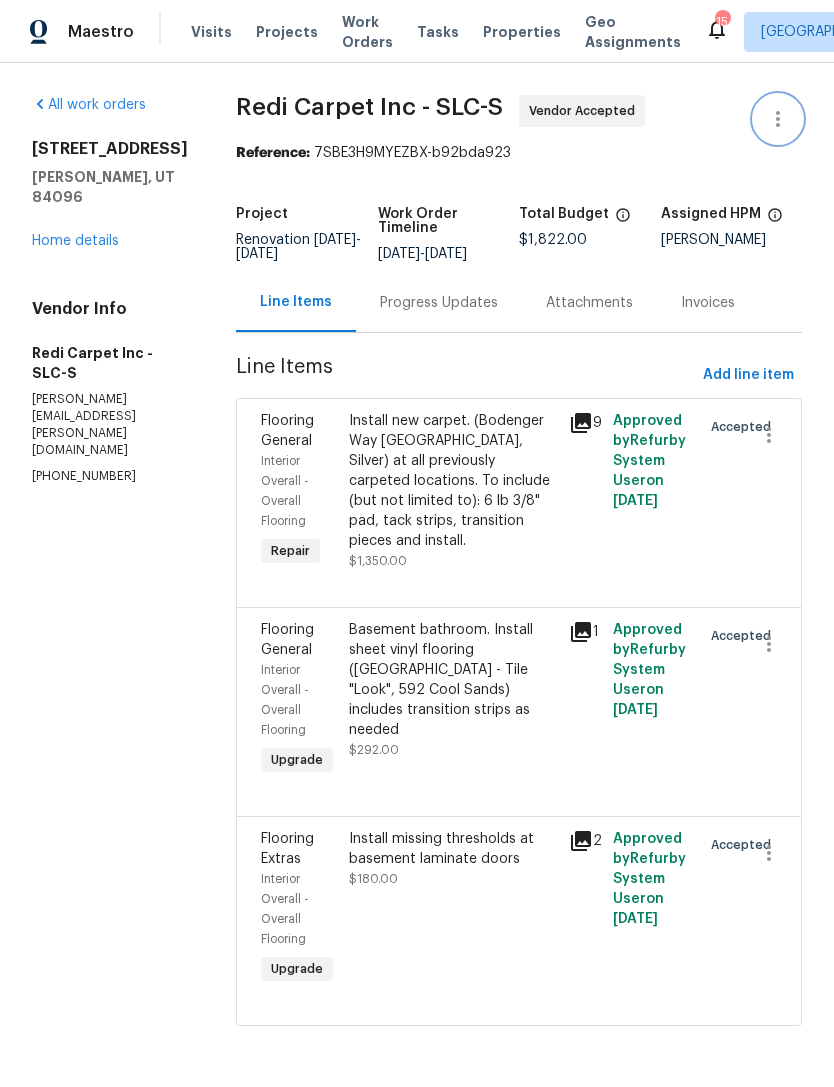 click 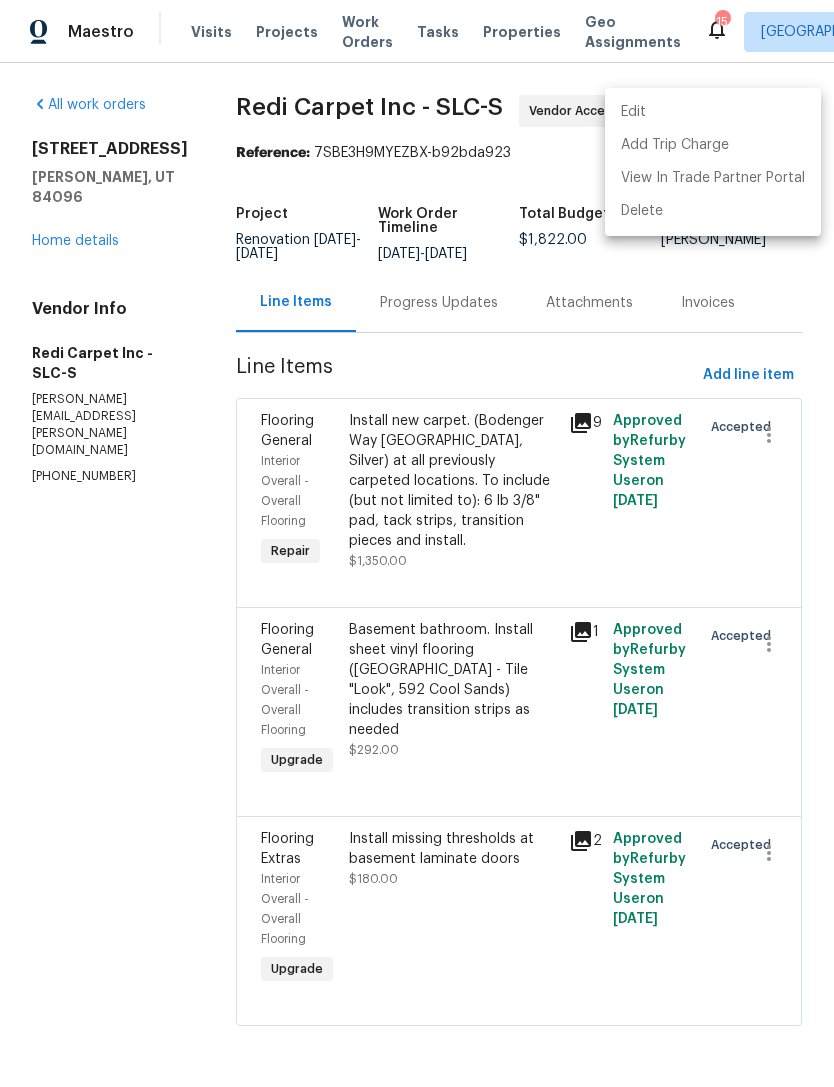 click on "Edit" at bounding box center (713, 112) 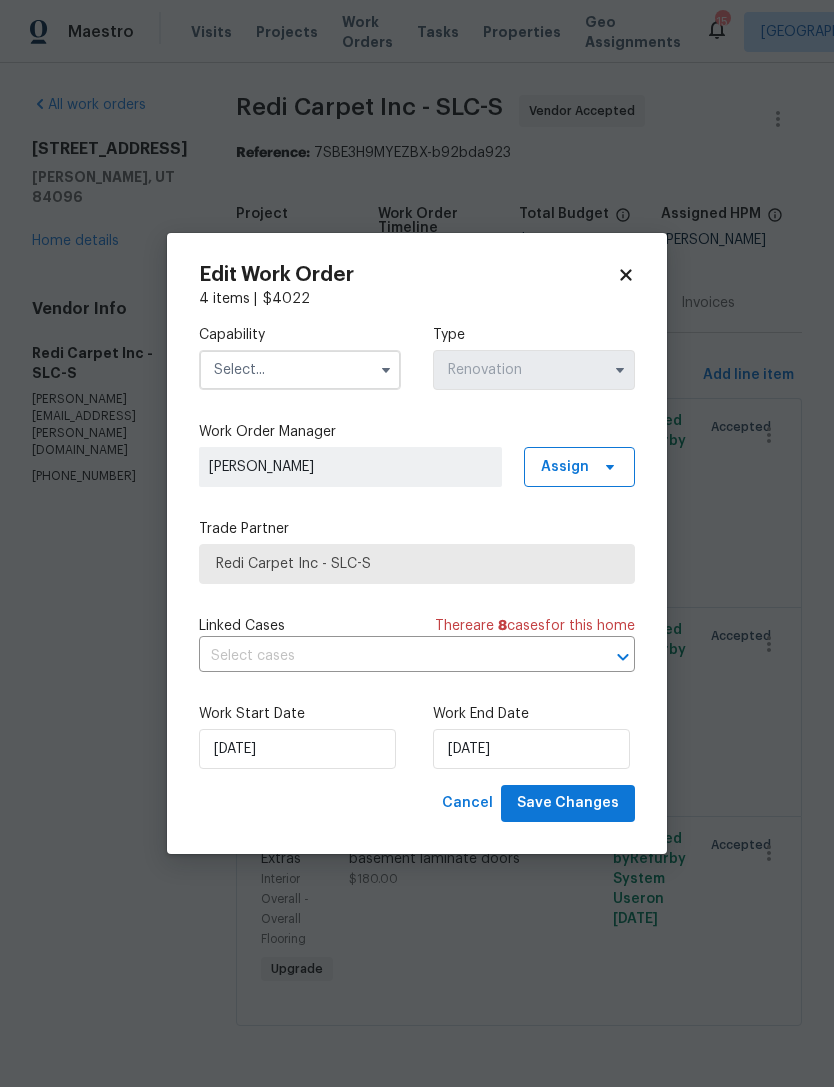 click at bounding box center (300, 370) 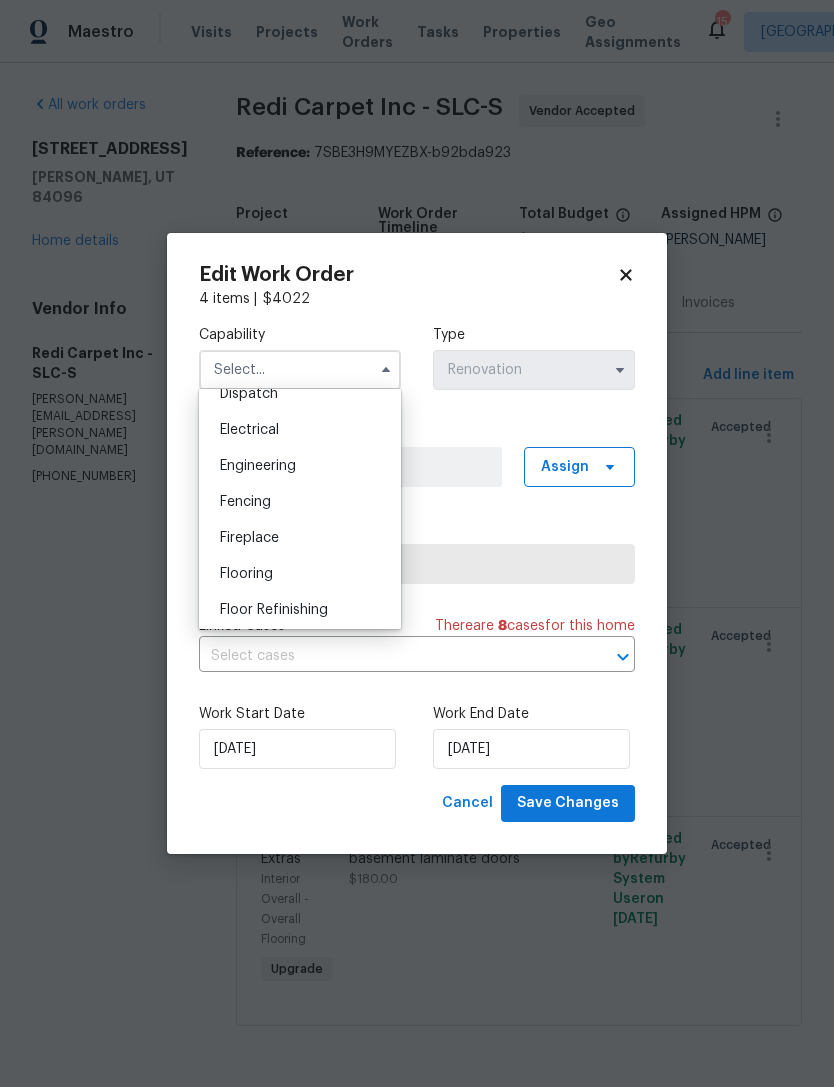 scroll, scrollTop: 621, scrollLeft: 0, axis: vertical 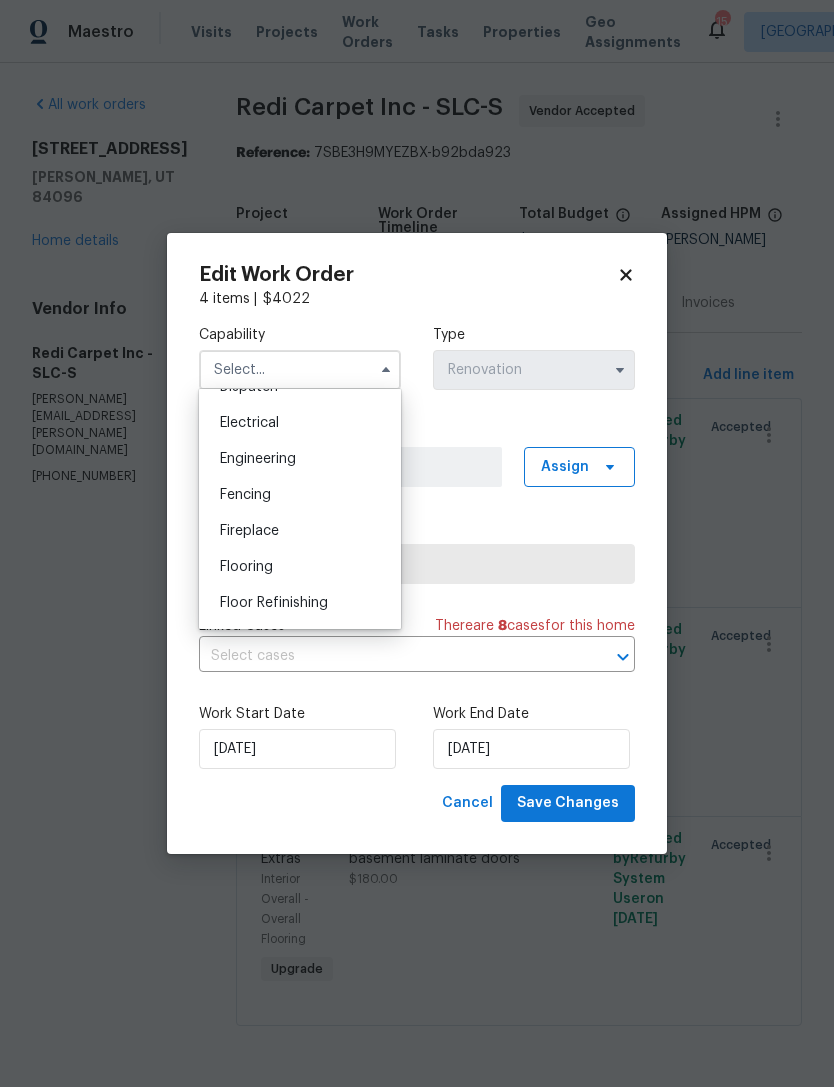 click on "Flooring" at bounding box center (246, 567) 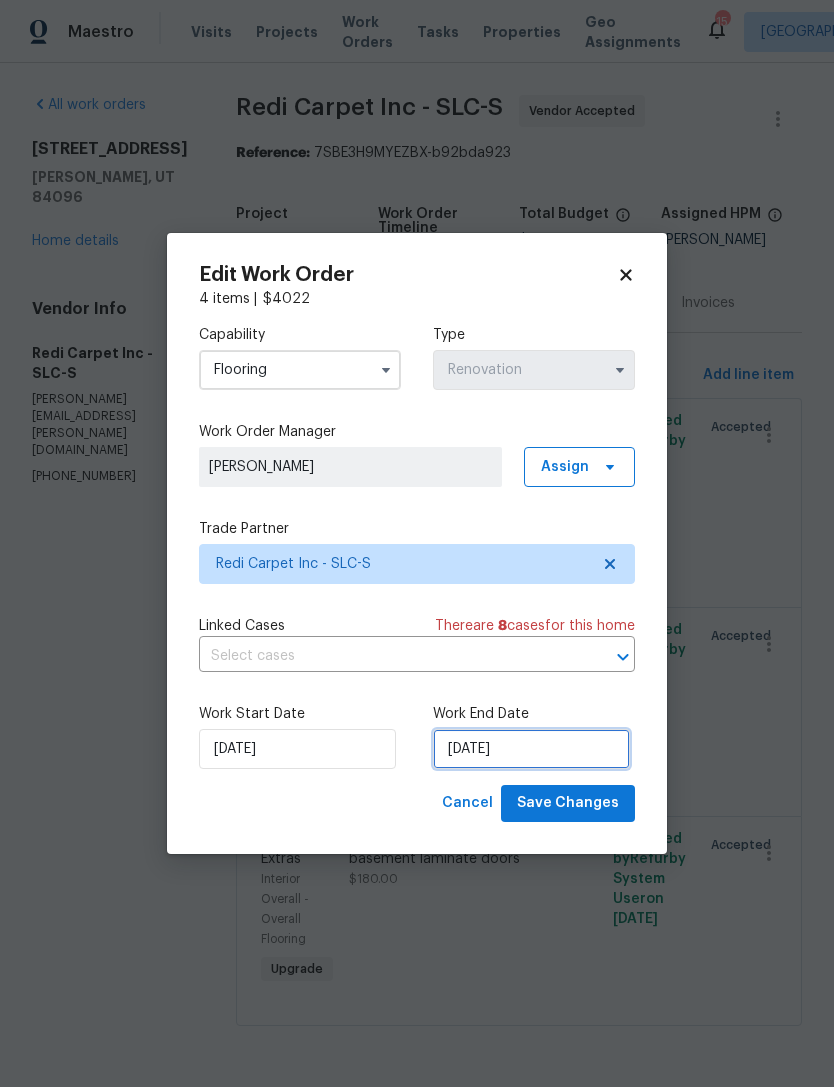 click on "[DATE]" at bounding box center (531, 749) 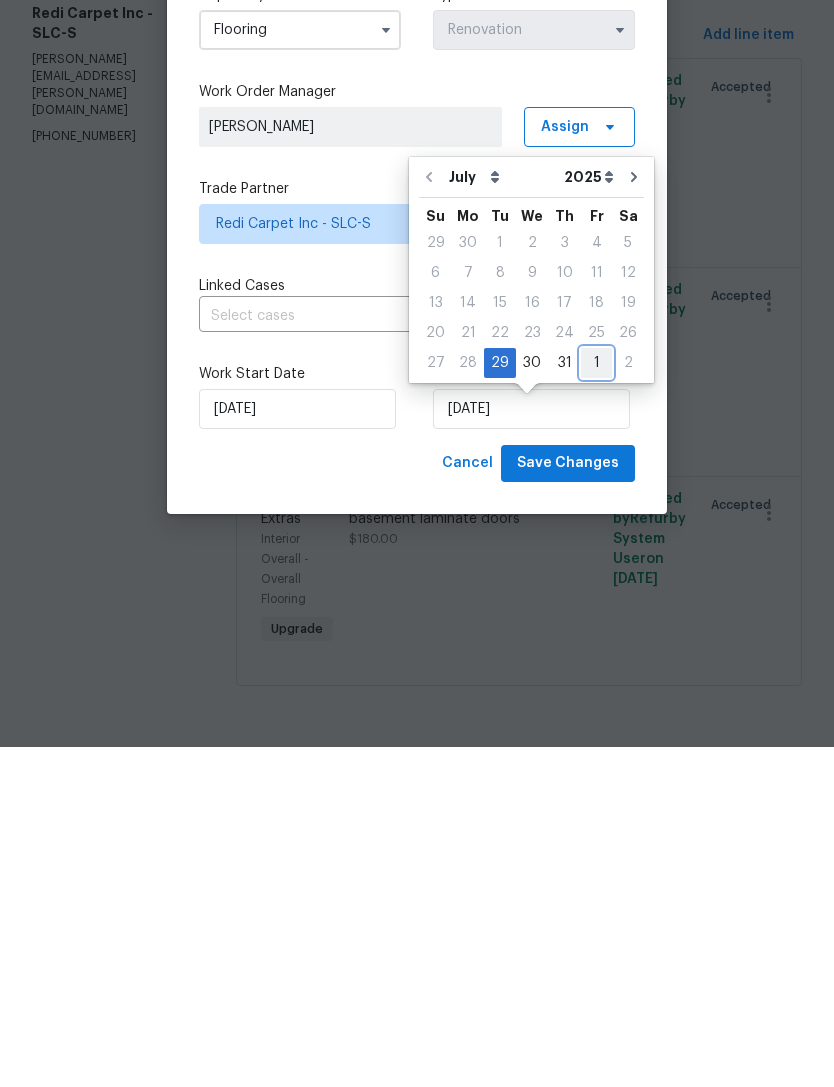 click on "1" at bounding box center (596, 703) 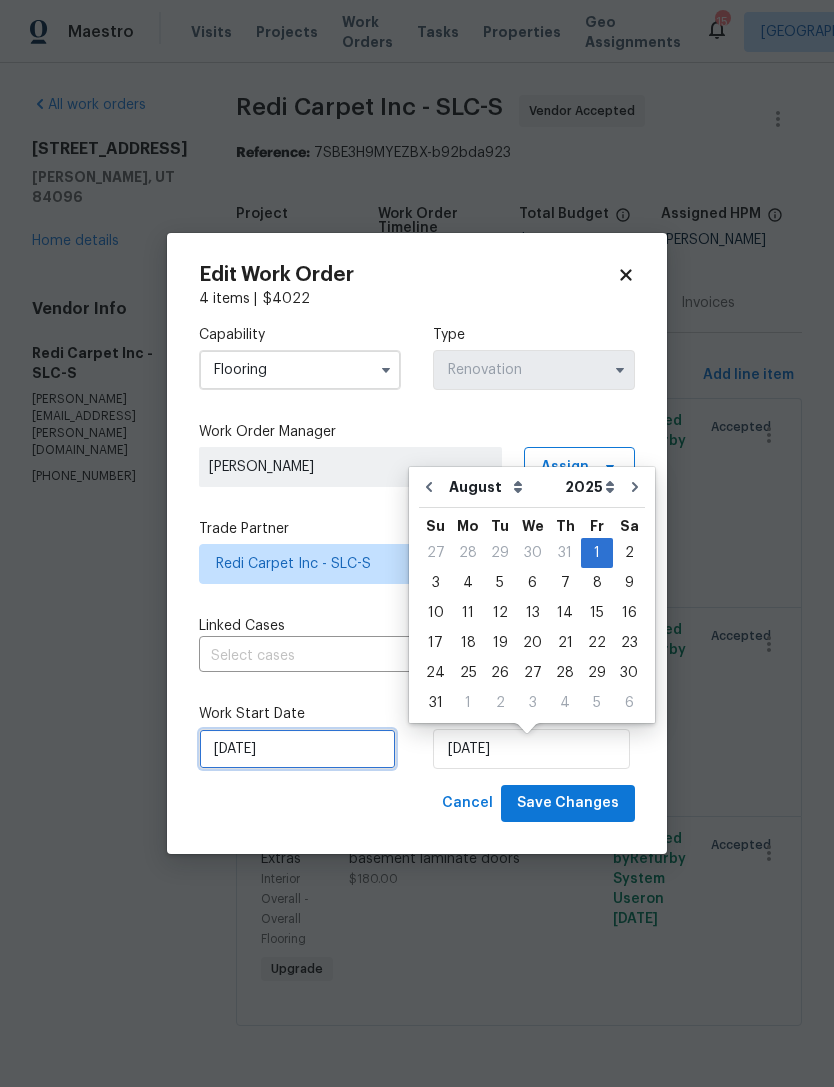 click on "[DATE]" at bounding box center (297, 749) 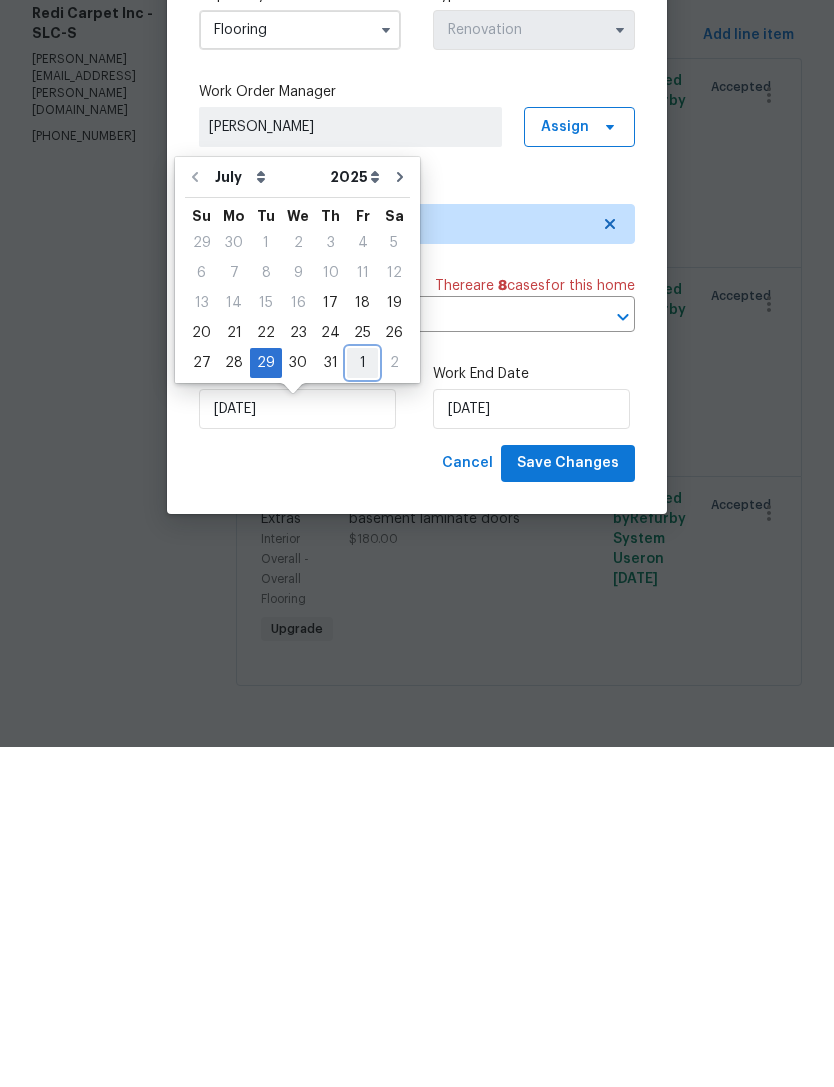 click on "1" at bounding box center (362, 703) 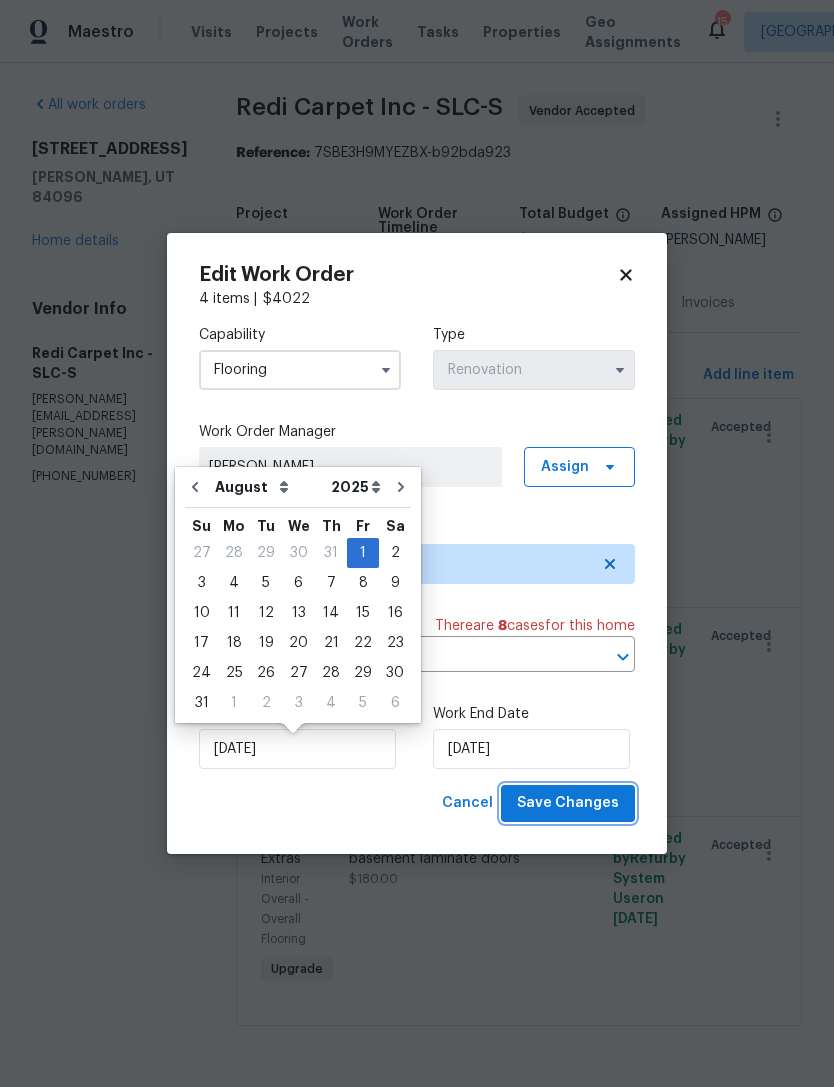 click on "Save Changes" at bounding box center [568, 803] 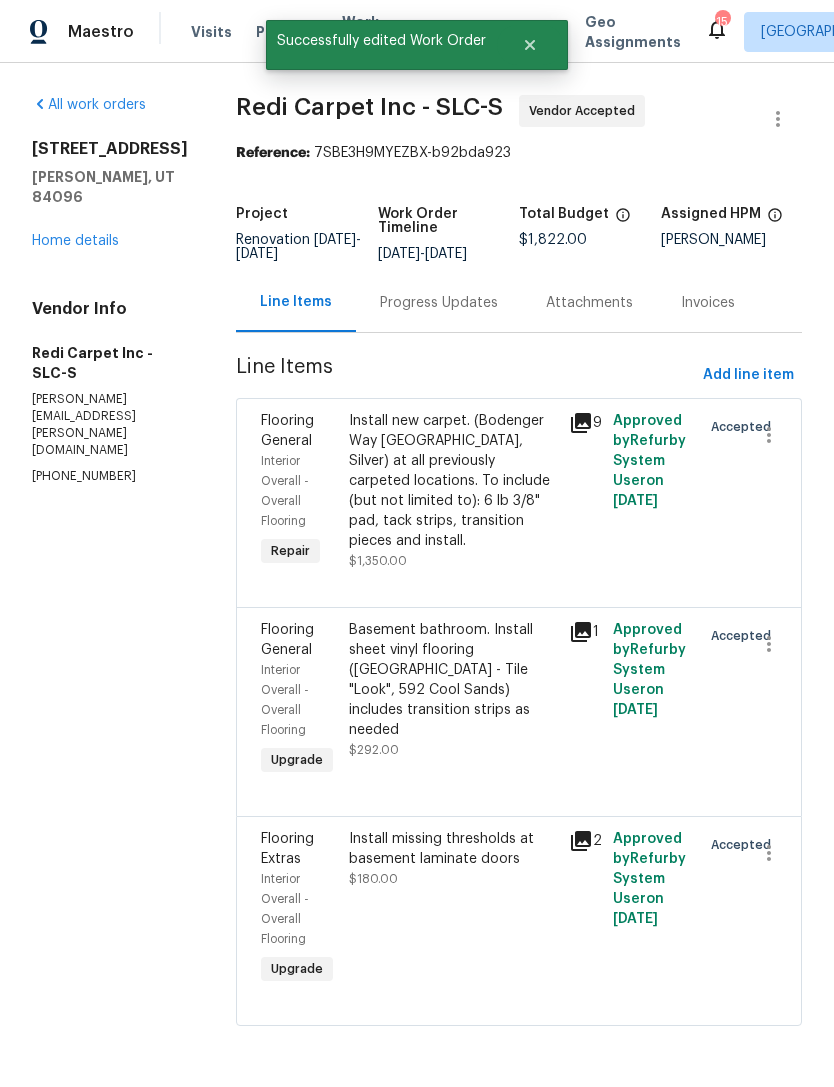 click on "Home details" at bounding box center [75, 241] 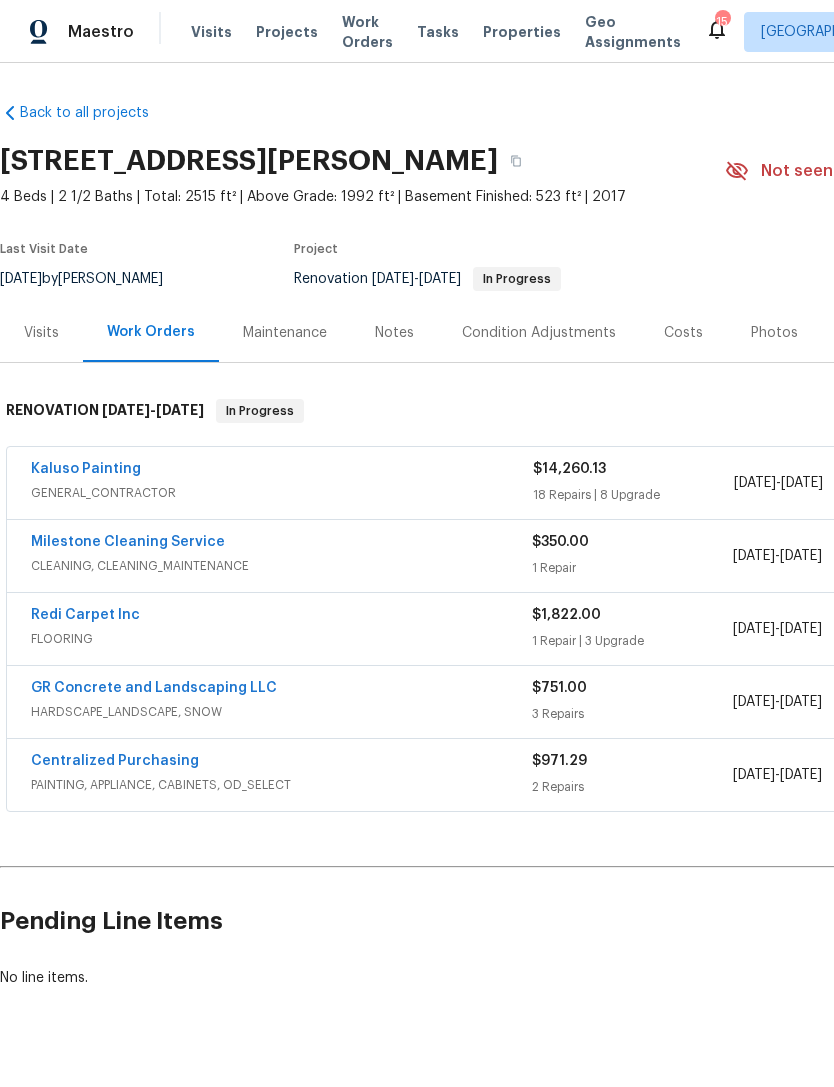 click on "Milestone Cleaning Service" at bounding box center [128, 542] 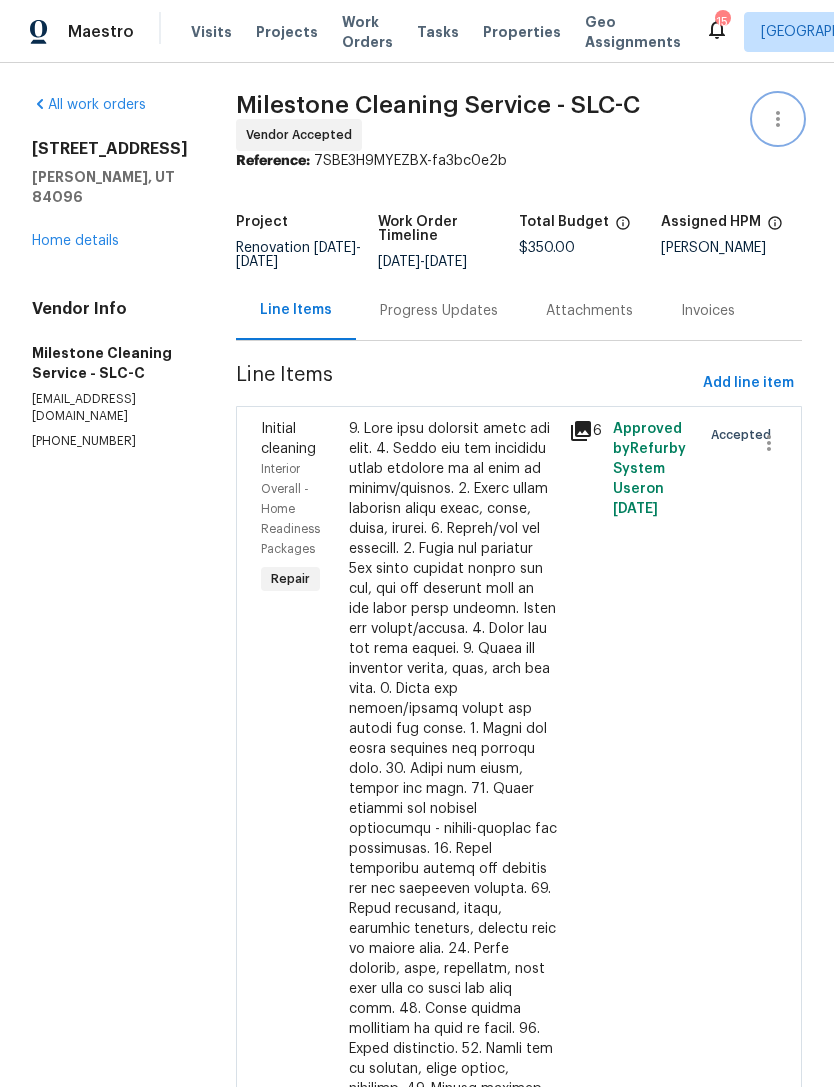 click 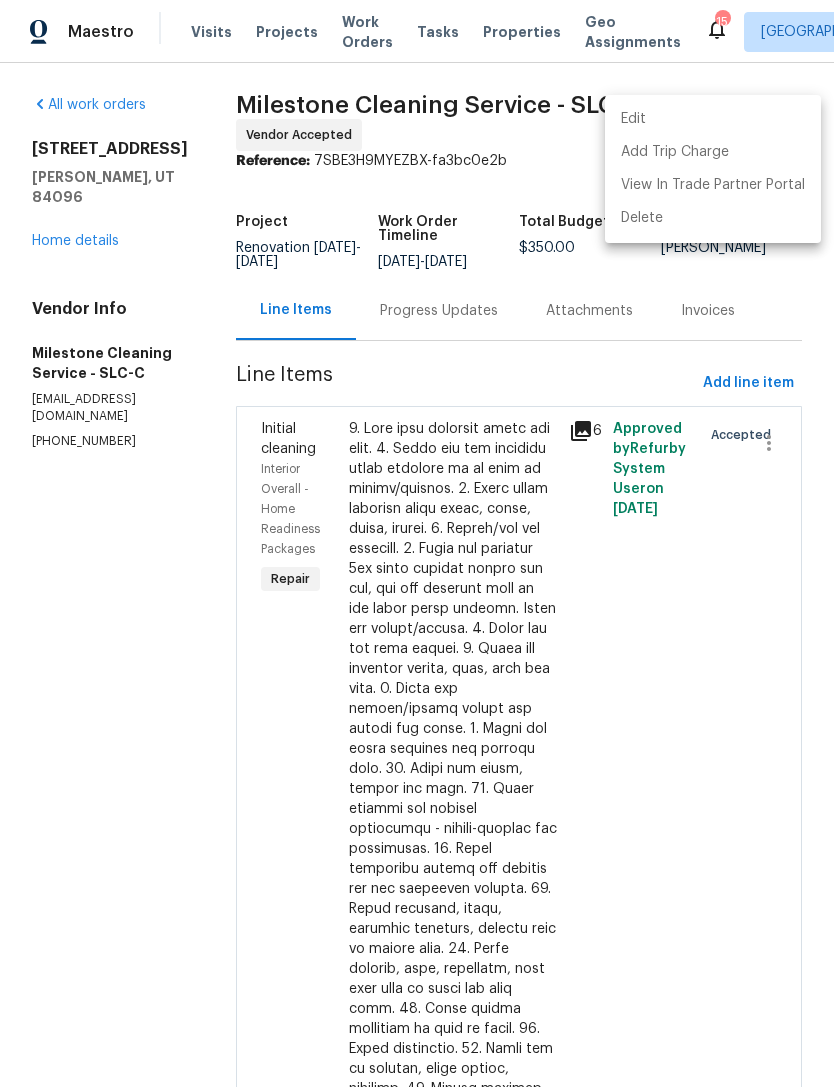 click on "Edit" at bounding box center (713, 119) 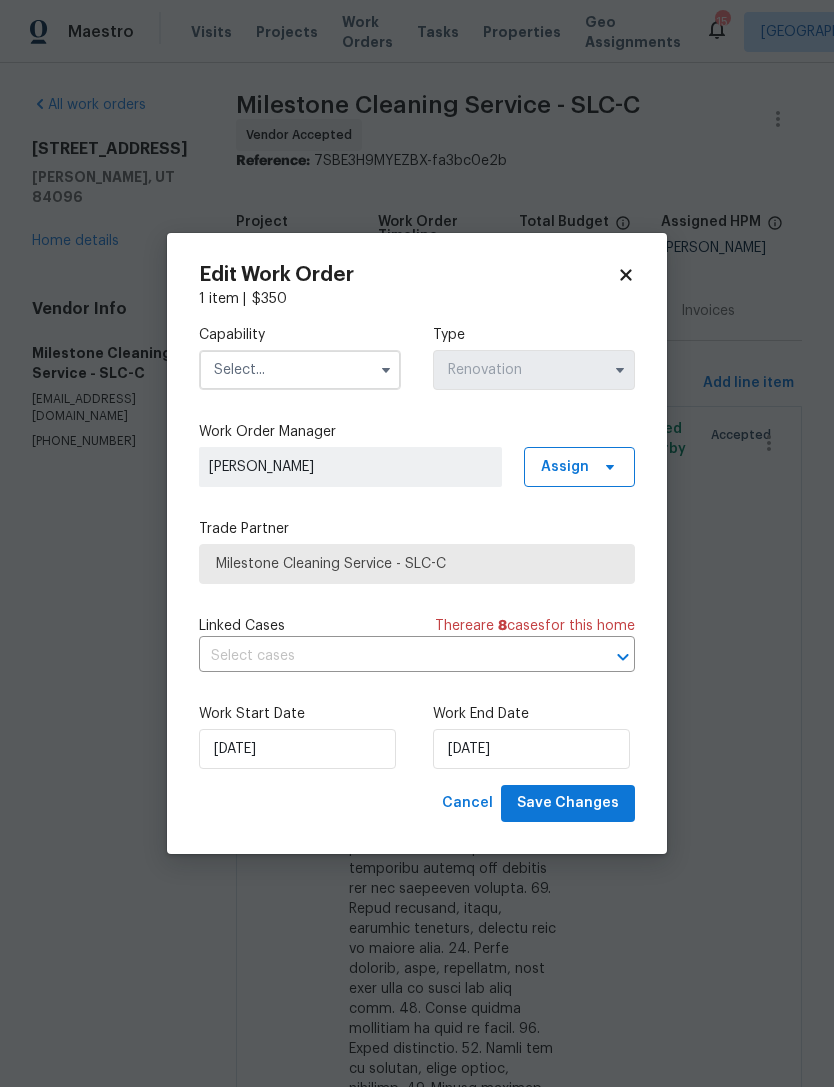 click at bounding box center [300, 370] 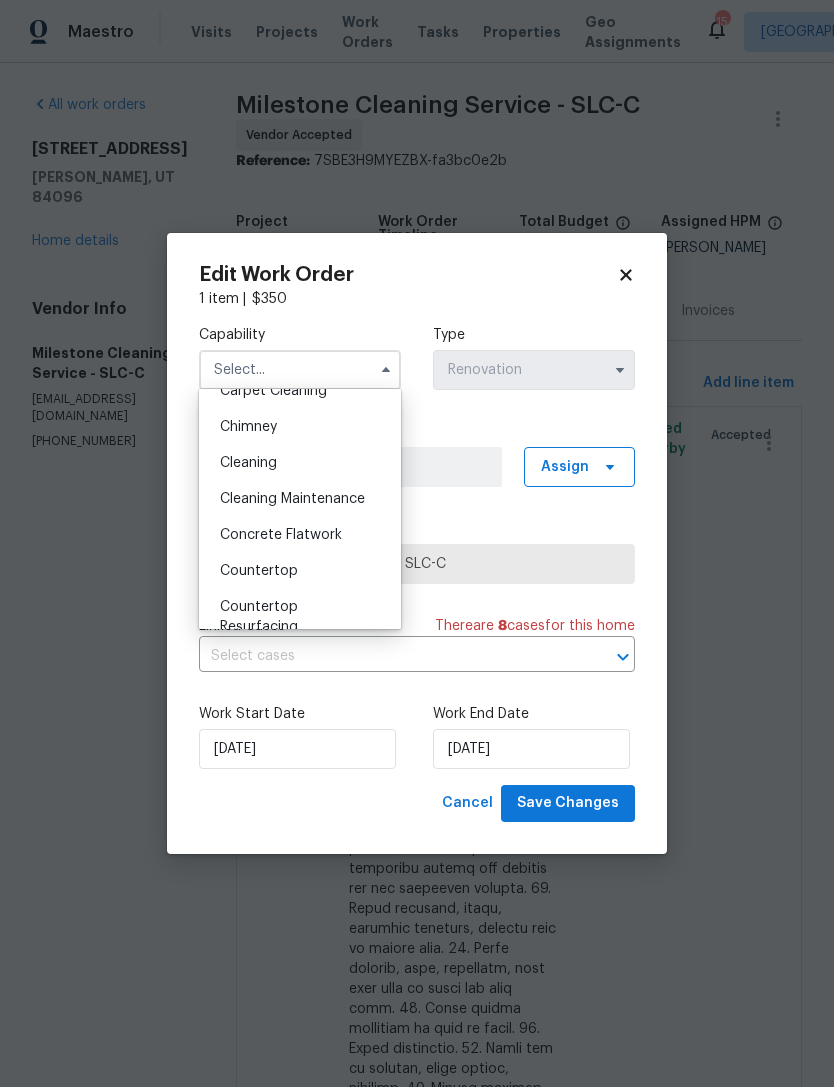 scroll, scrollTop: 241, scrollLeft: 0, axis: vertical 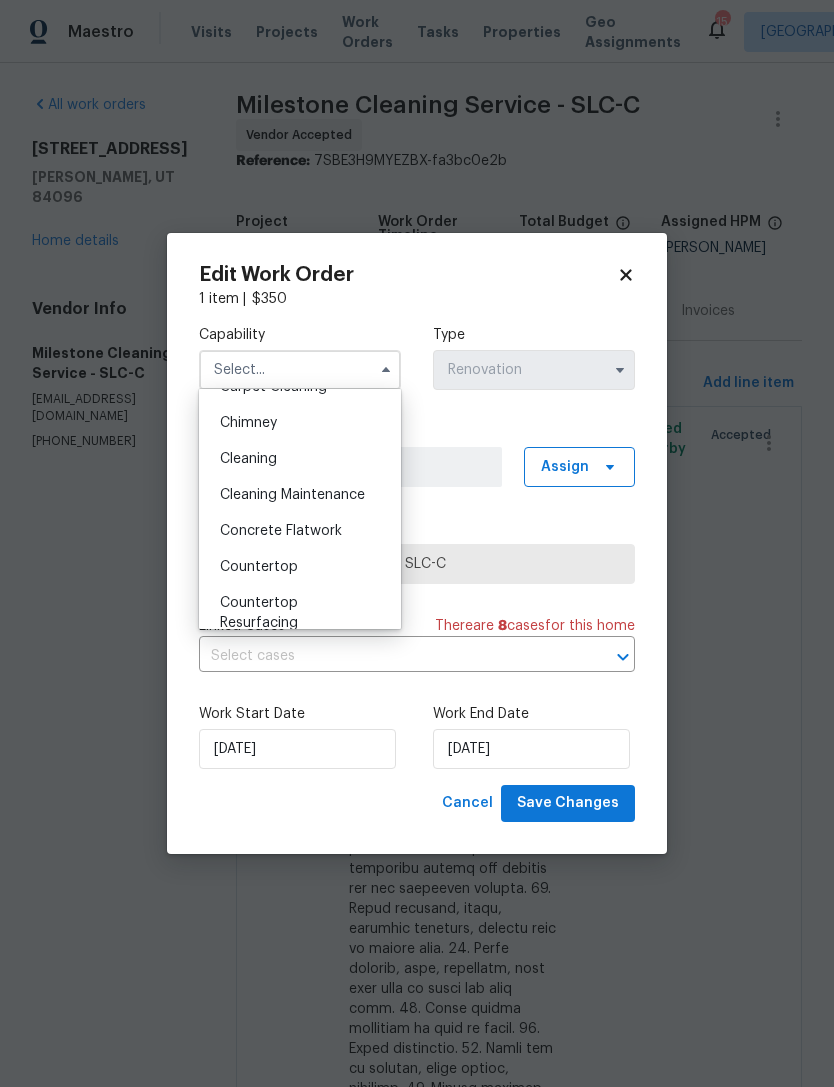 click on "Cleaning" at bounding box center [248, 459] 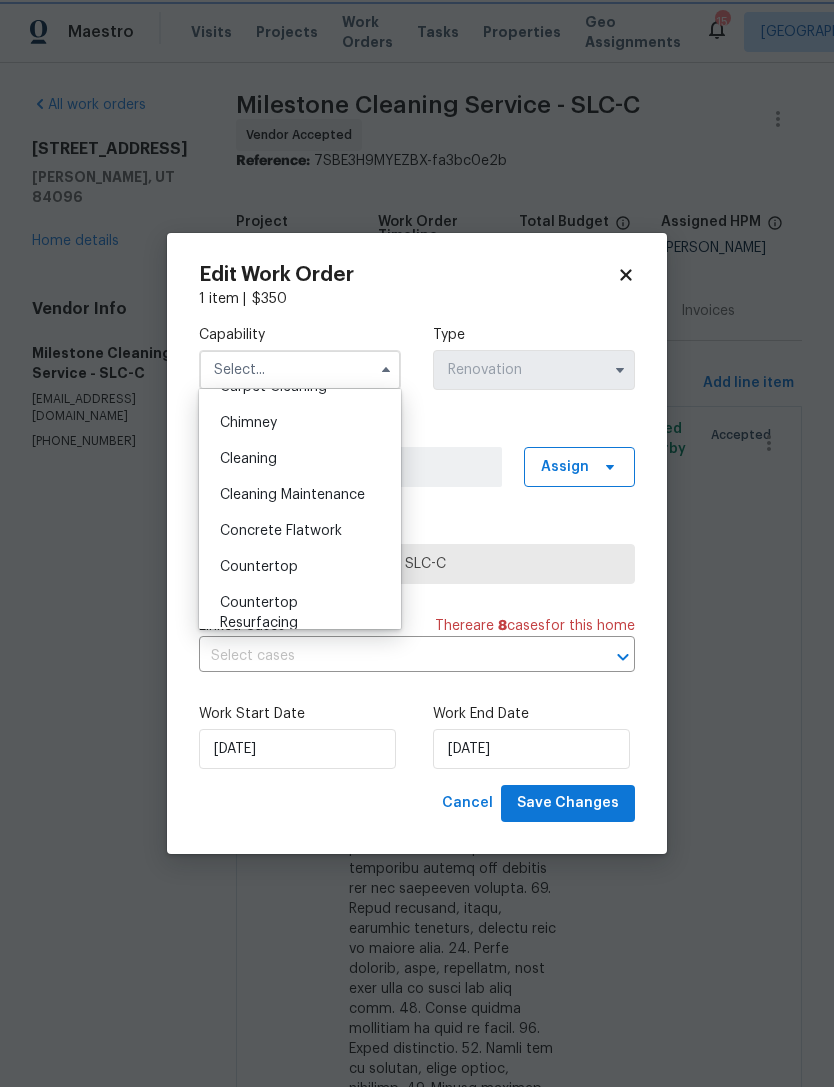 type on "Cleaning" 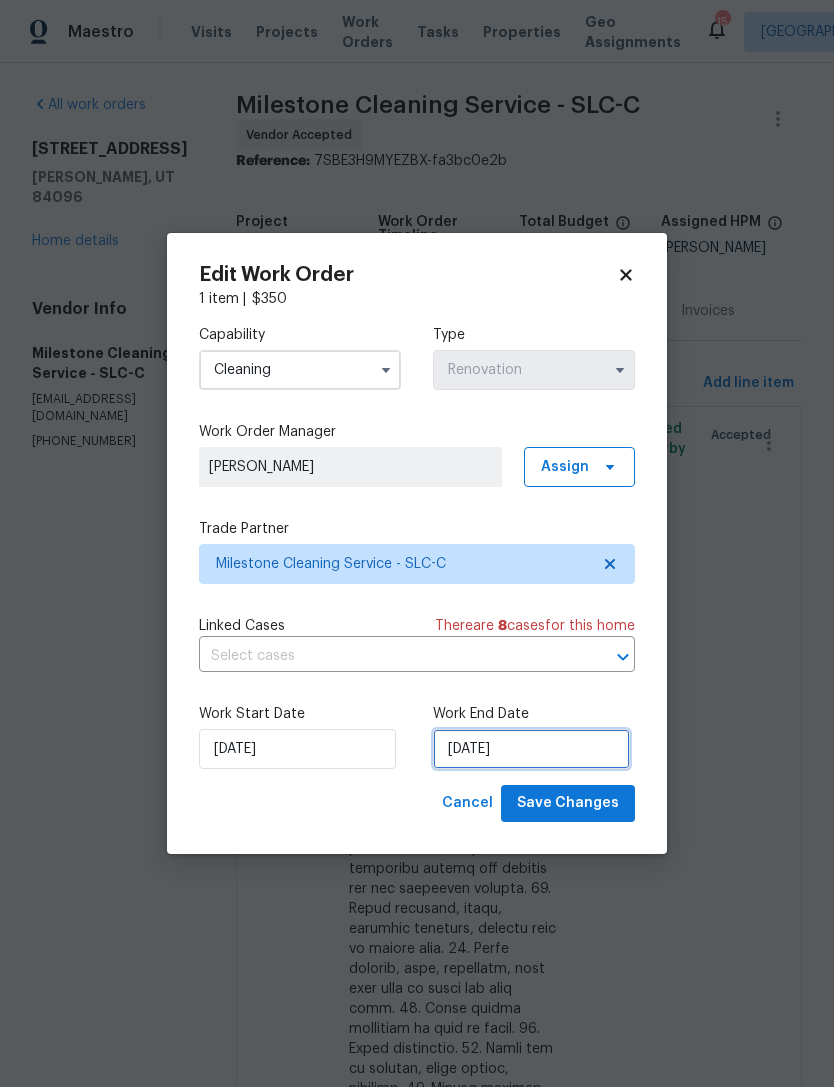 click on "[DATE]" at bounding box center (531, 749) 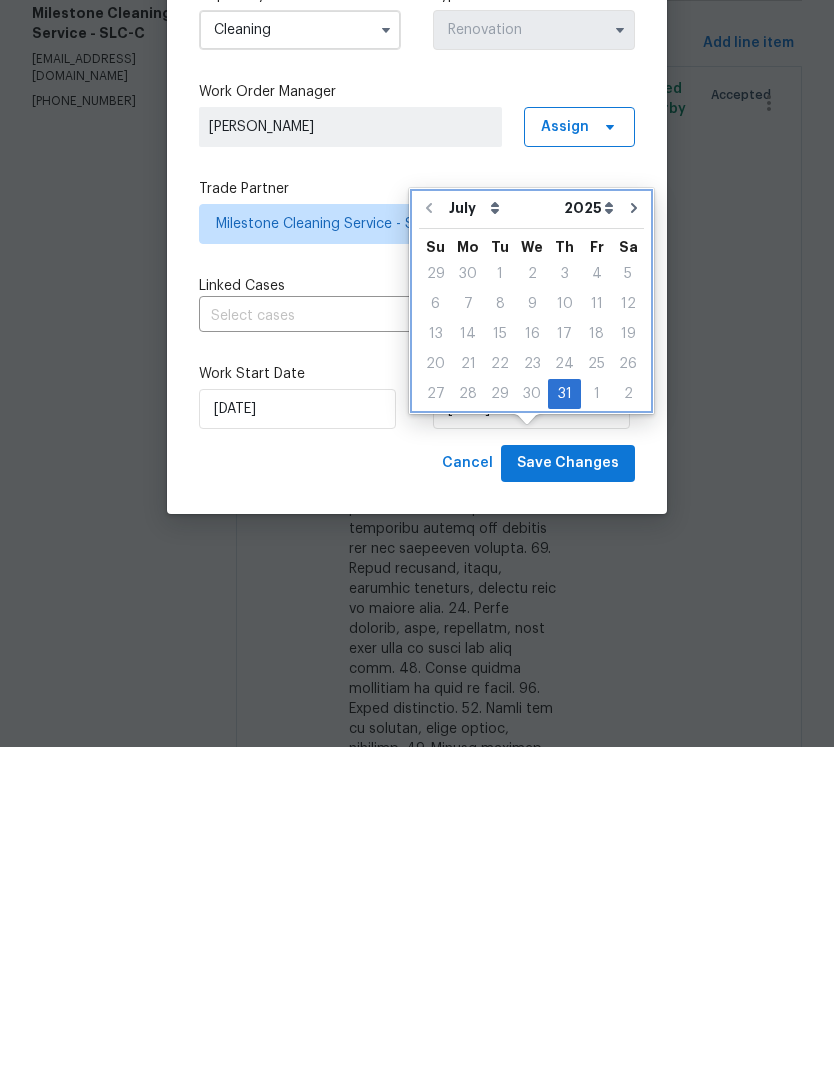 click 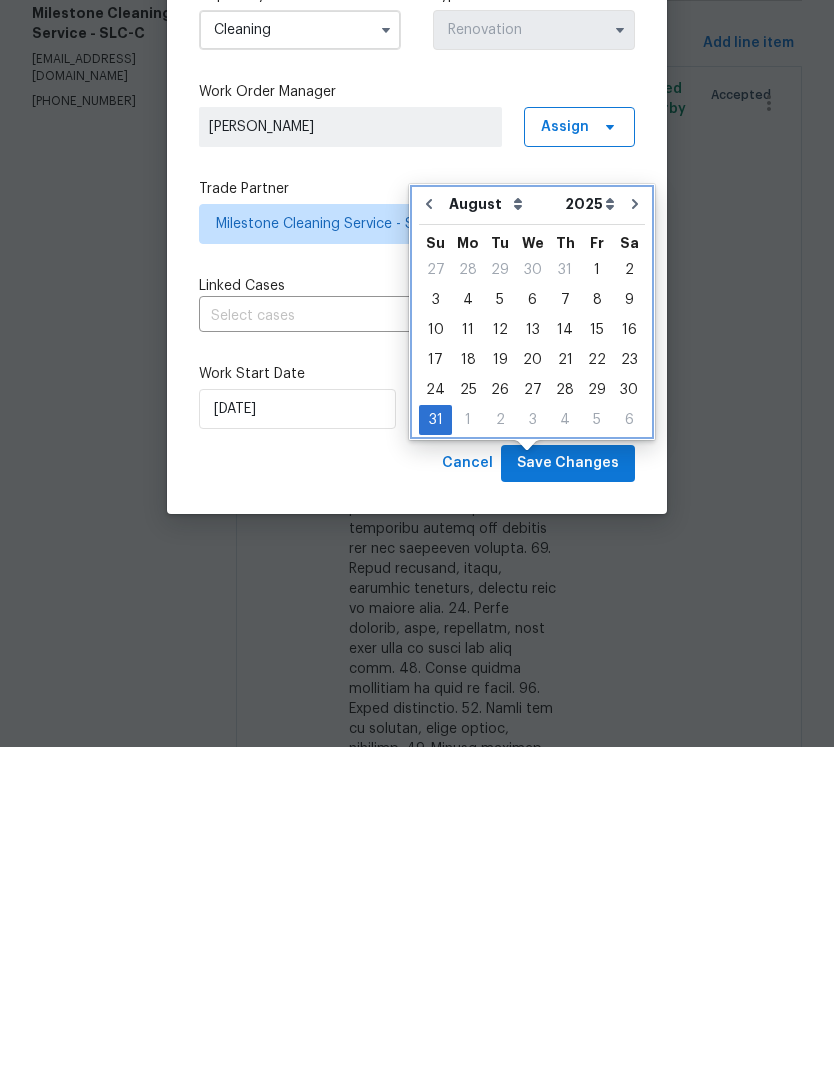 scroll, scrollTop: 64, scrollLeft: 0, axis: vertical 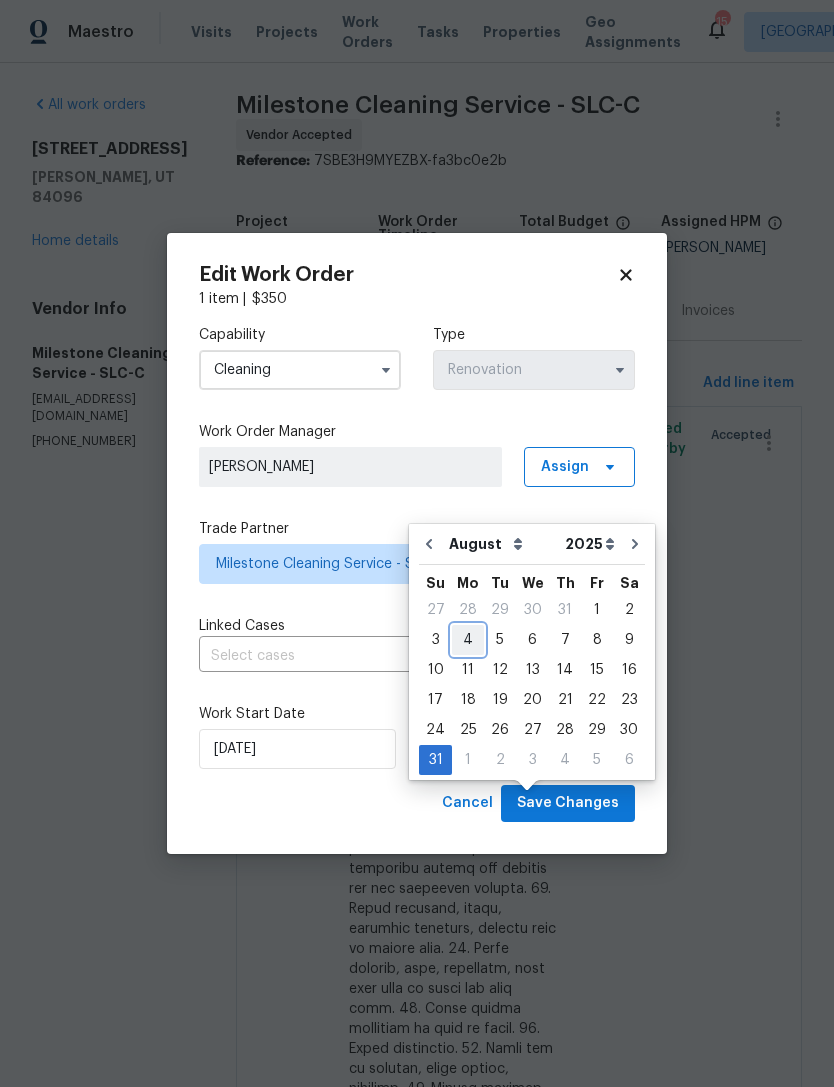 click on "4" at bounding box center [468, 640] 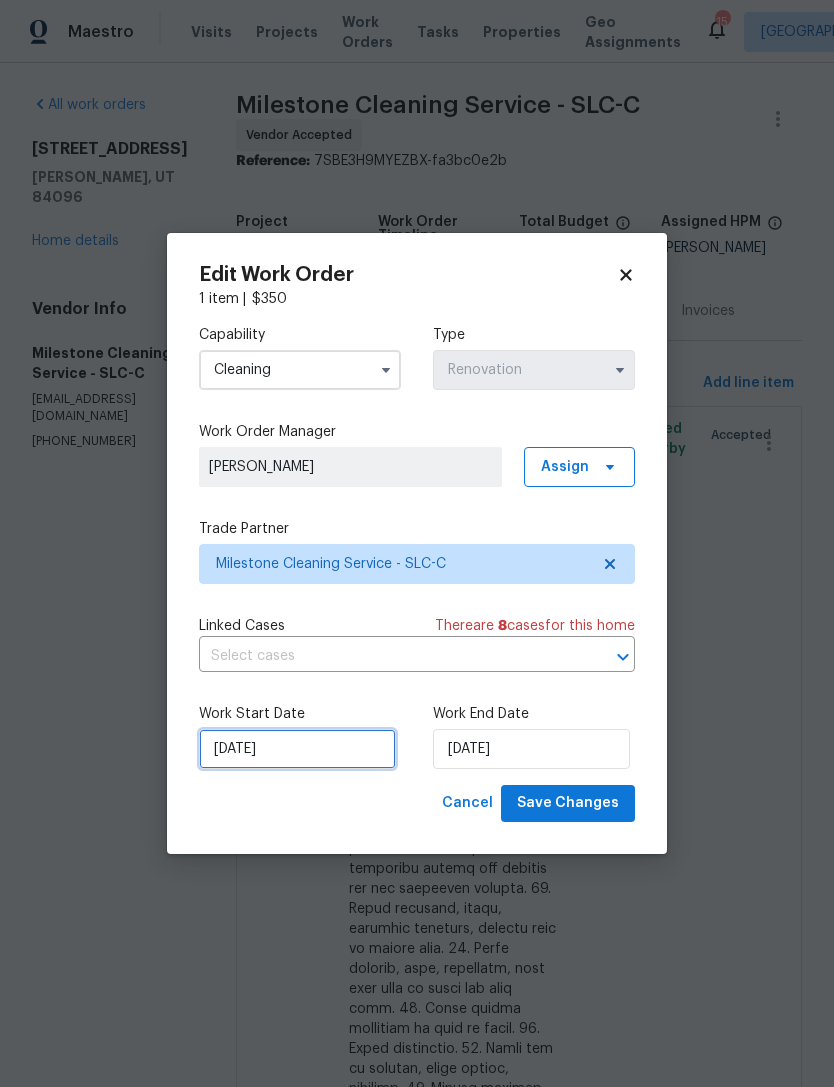 click on "[DATE]" at bounding box center [297, 749] 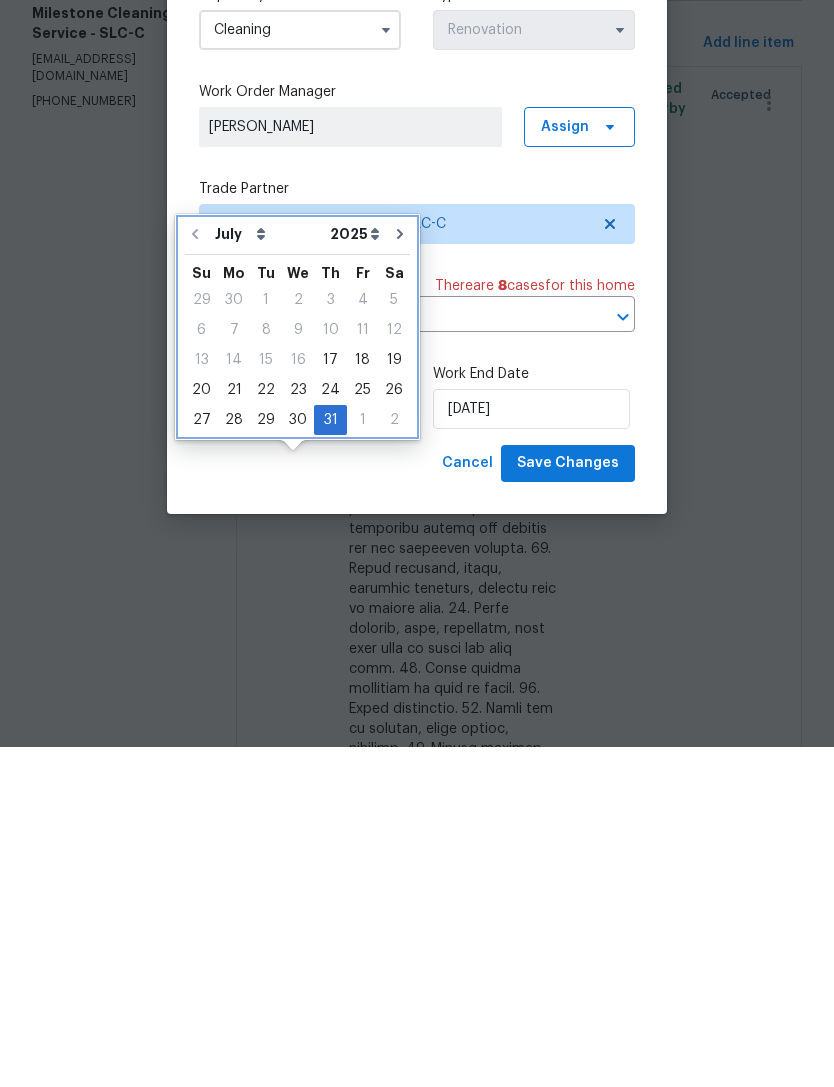 click 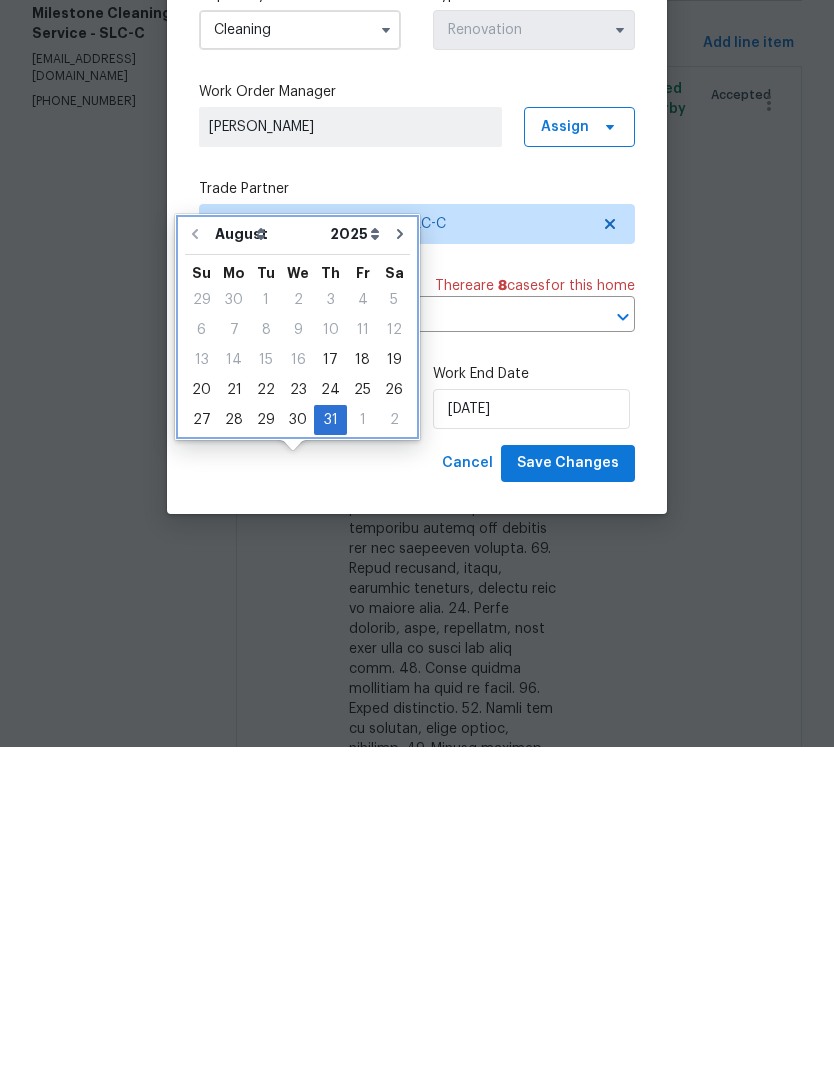 type on "[DATE]" 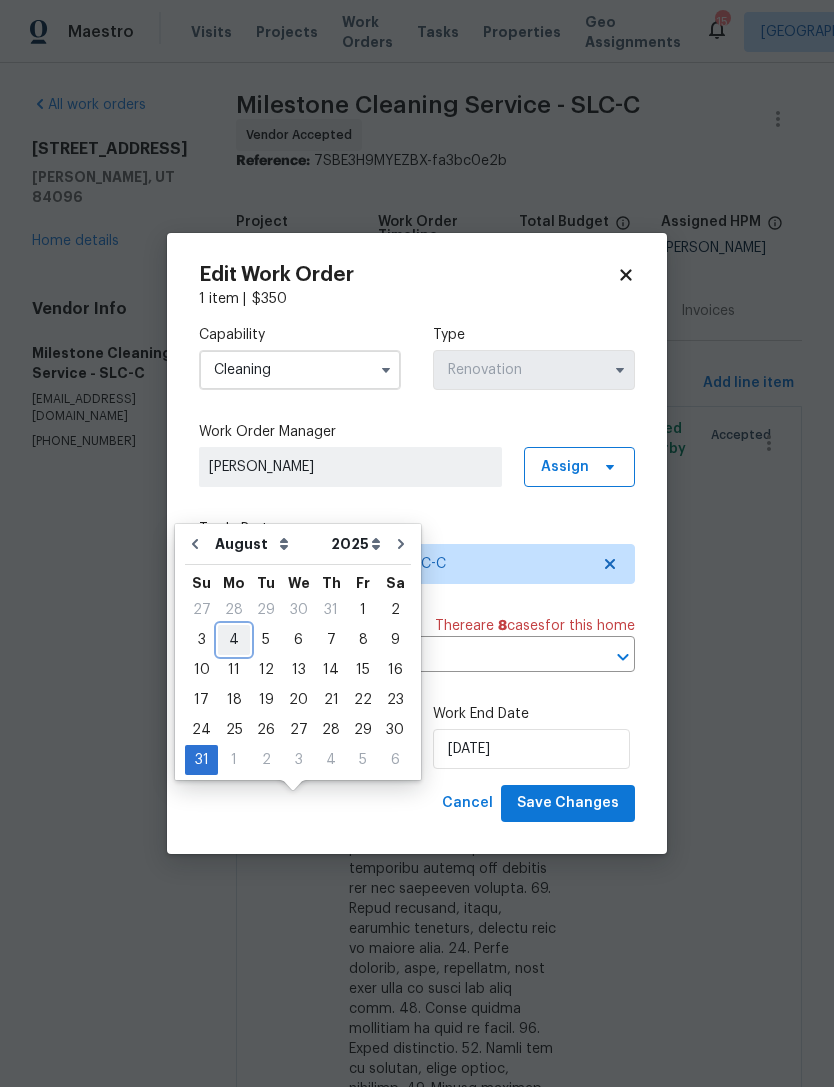 click on "4" at bounding box center [234, 640] 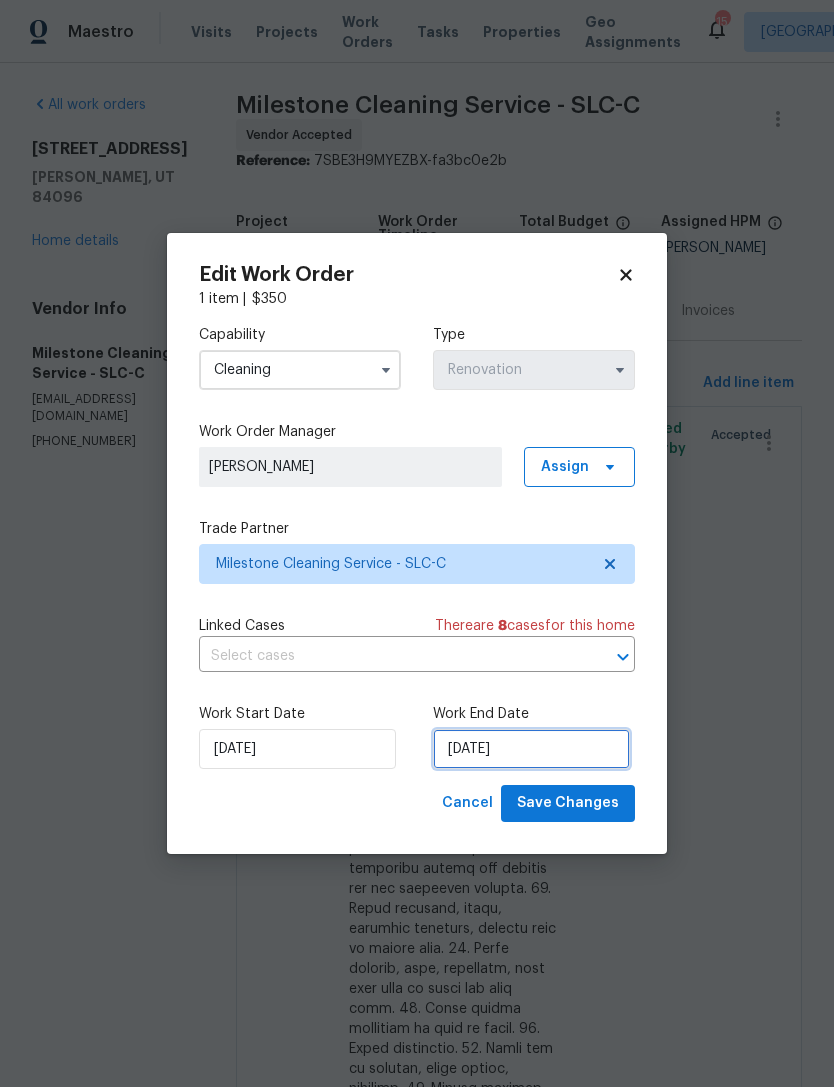 click on "[DATE]" at bounding box center [531, 749] 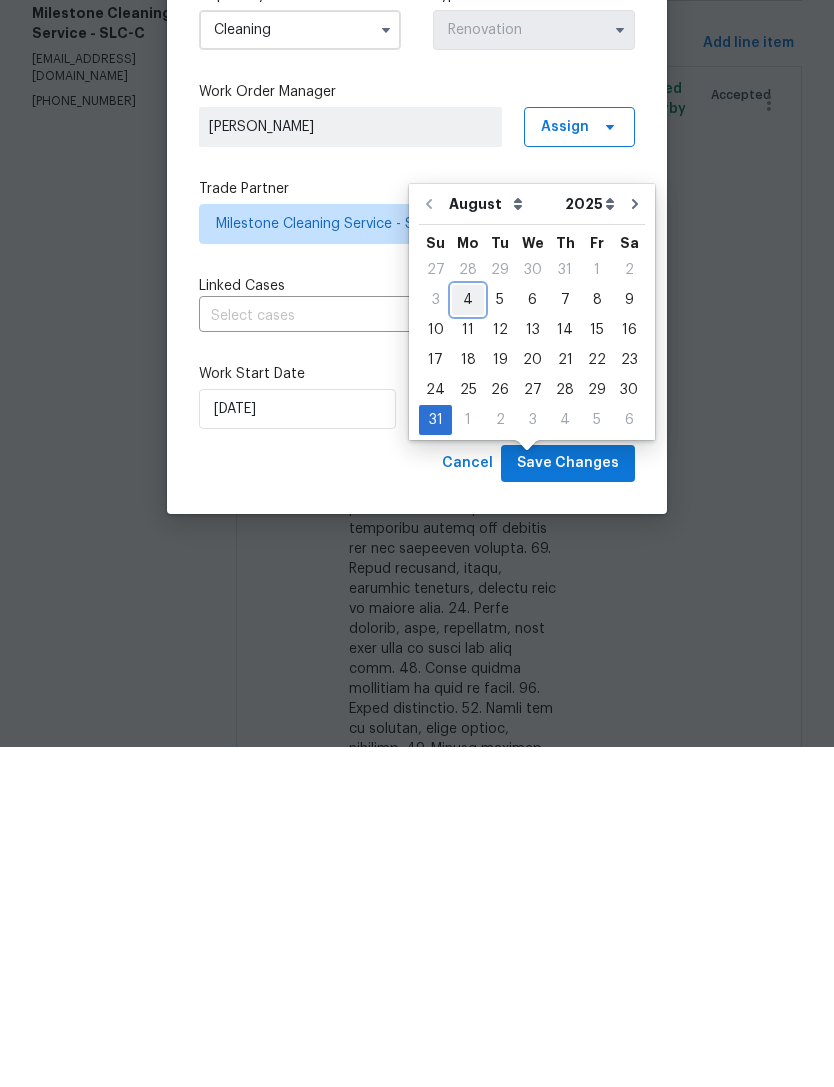 click on "4" at bounding box center (468, 640) 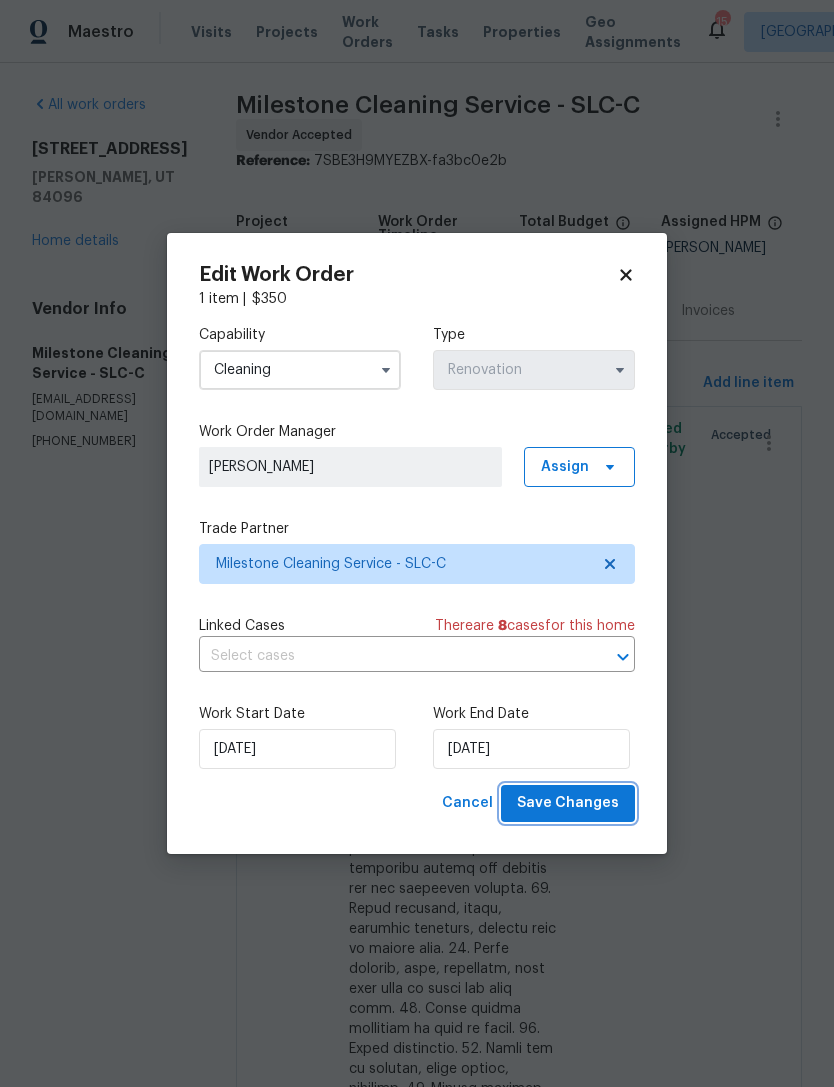 click on "Save Changes" at bounding box center (568, 803) 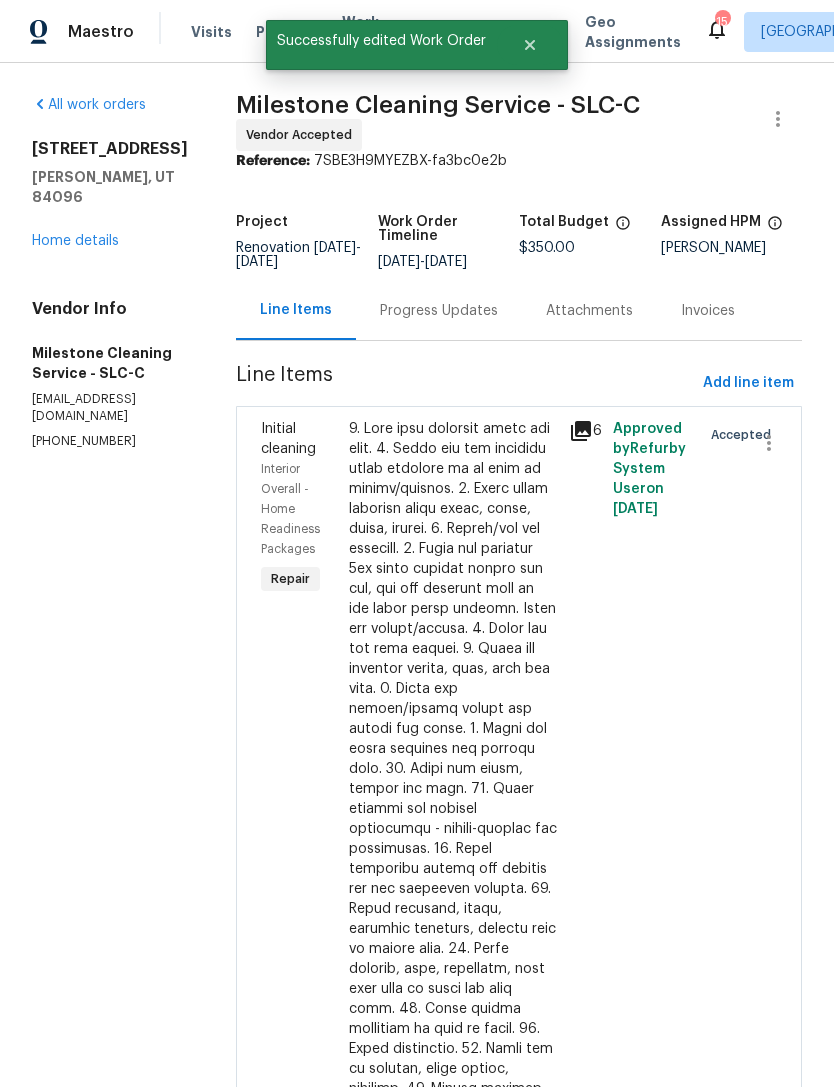 click on "Home details" at bounding box center [75, 241] 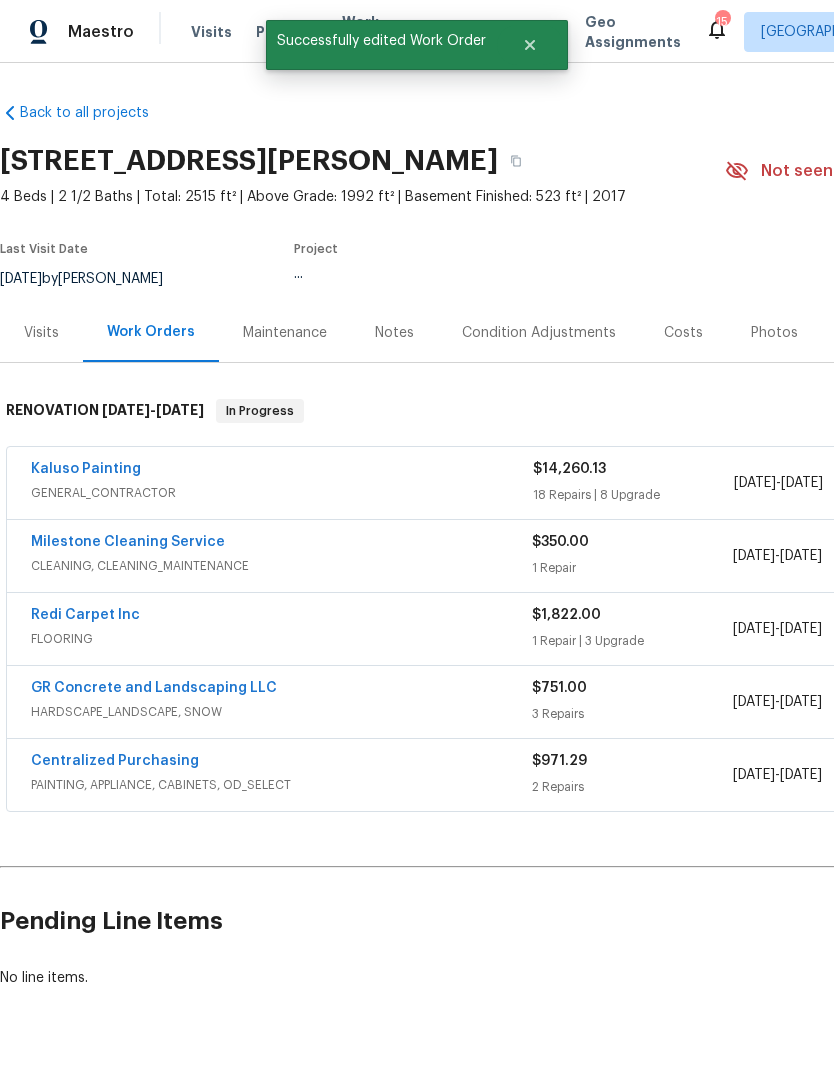 scroll, scrollTop: 36, scrollLeft: 0, axis: vertical 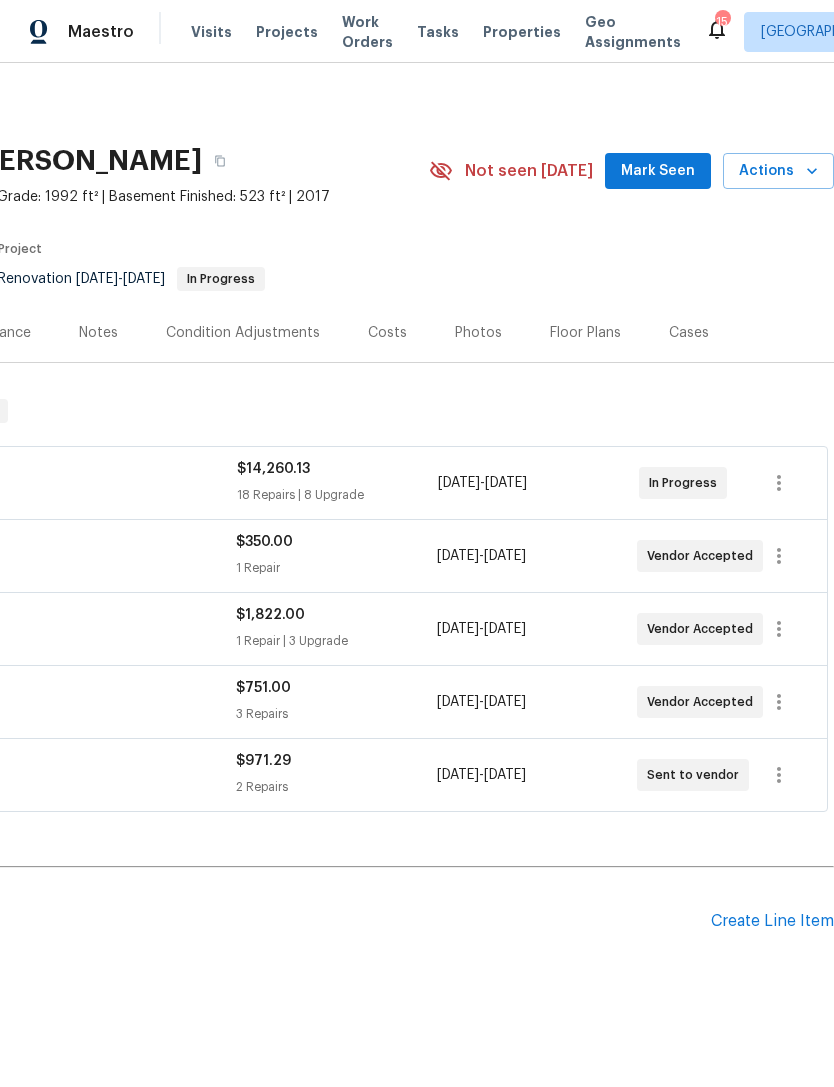 click on "Mark Seen" at bounding box center (658, 171) 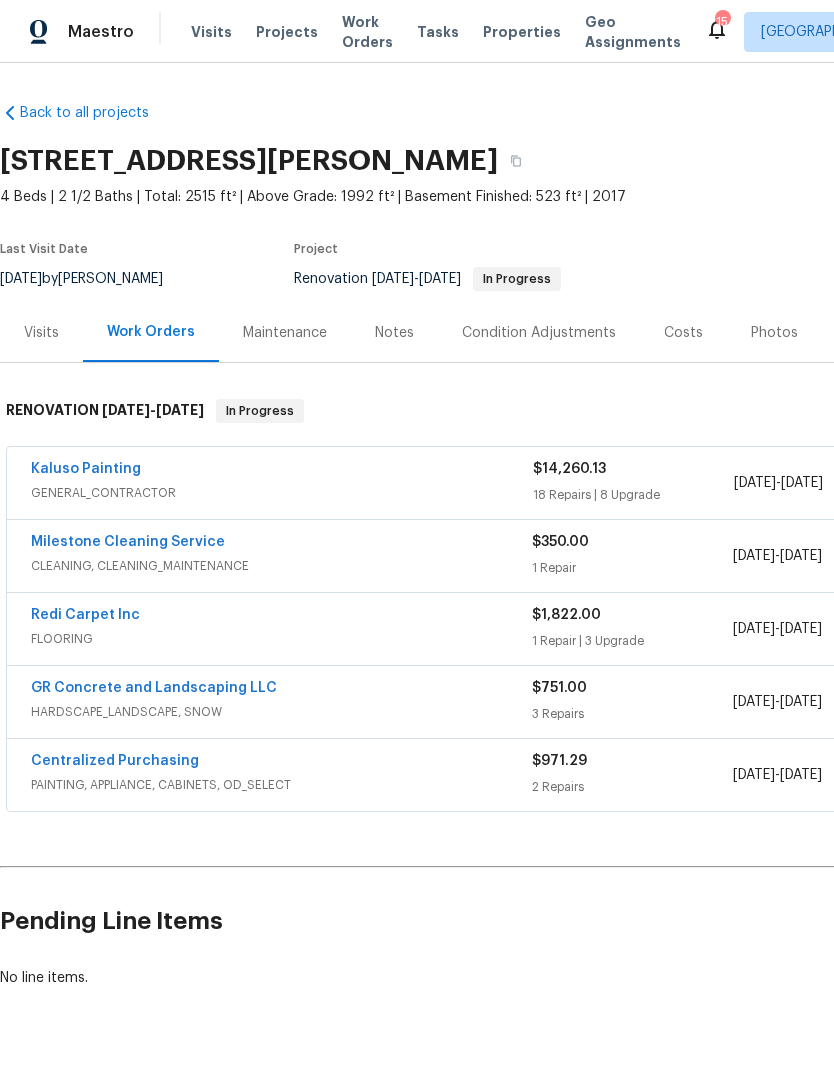 scroll, scrollTop: 0, scrollLeft: 0, axis: both 